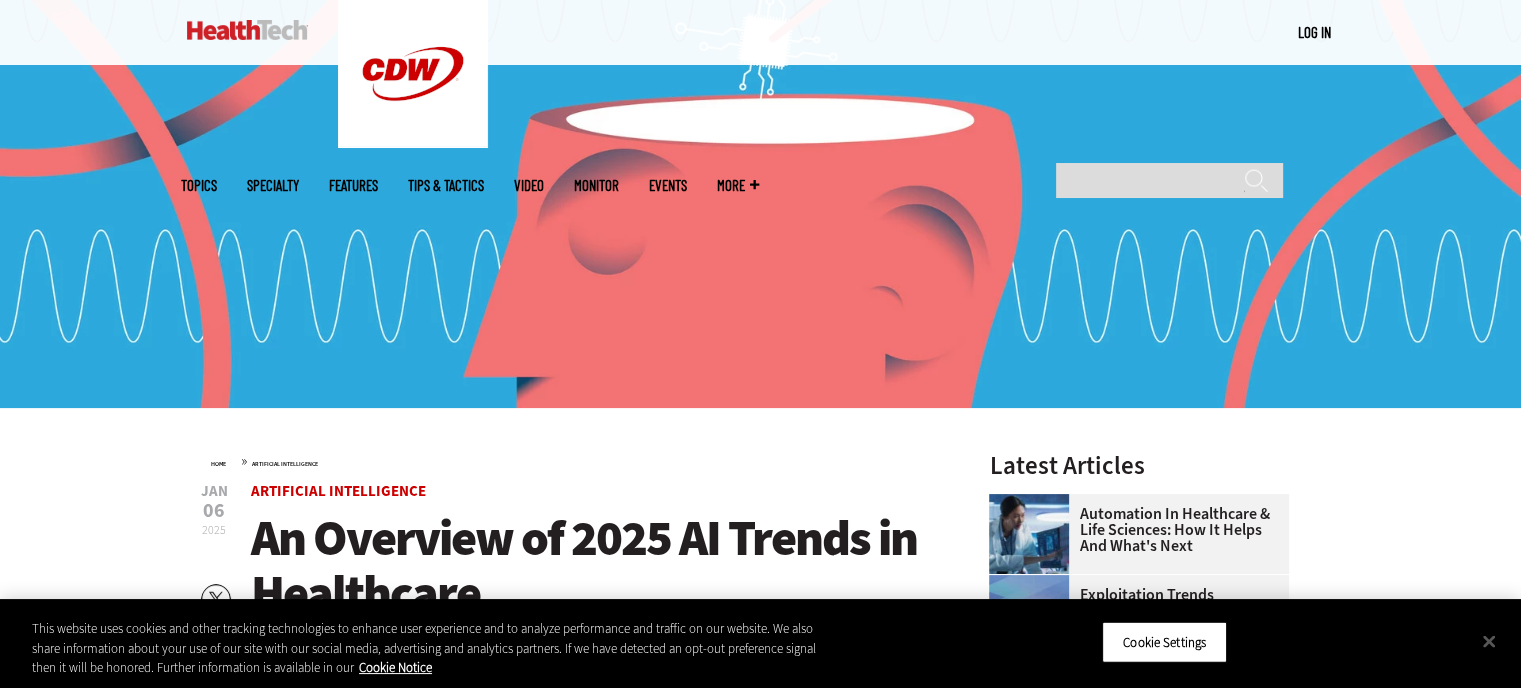 scroll, scrollTop: 0, scrollLeft: 0, axis: both 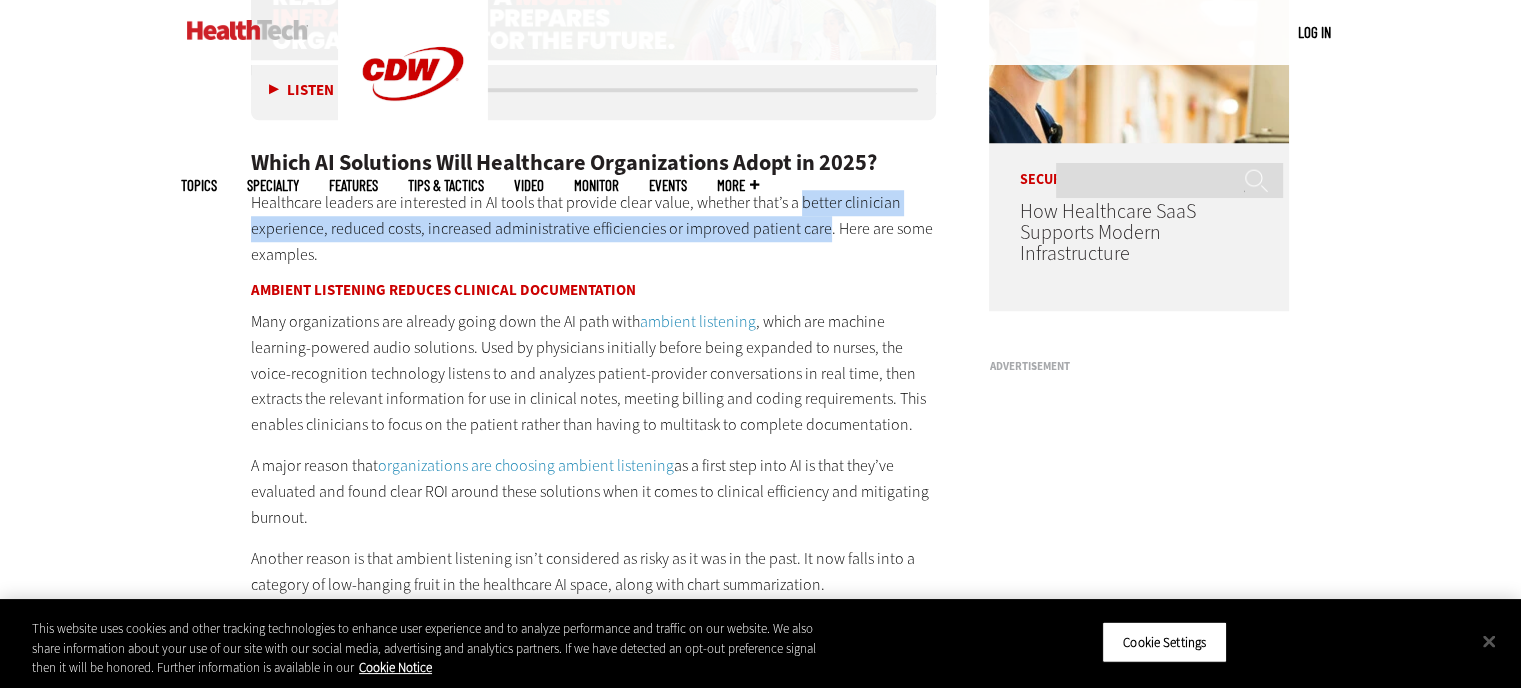 drag, startPoint x: 796, startPoint y: 201, endPoint x: 816, endPoint y: 232, distance: 36.891735 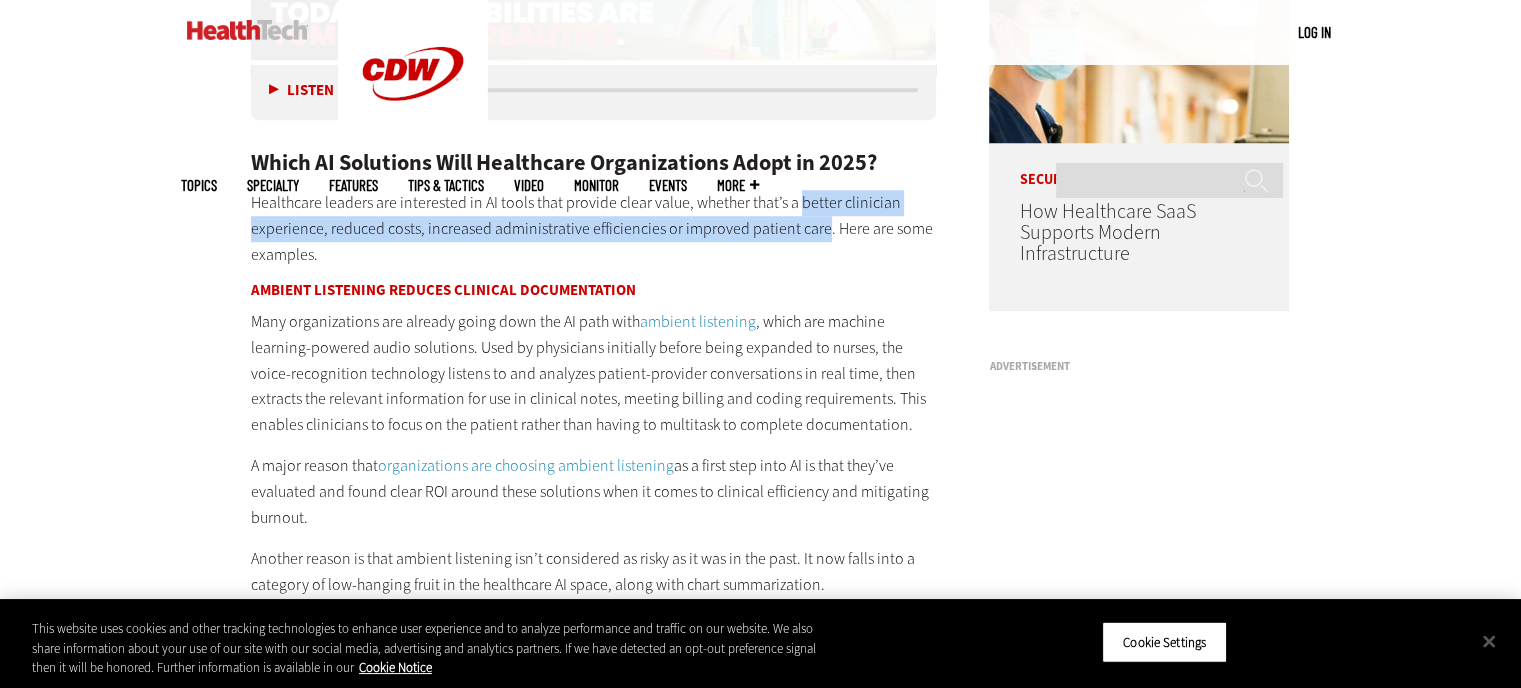 copy on "better clinician experience, reduced costs, increased administrative efficiencies or improved patient care" 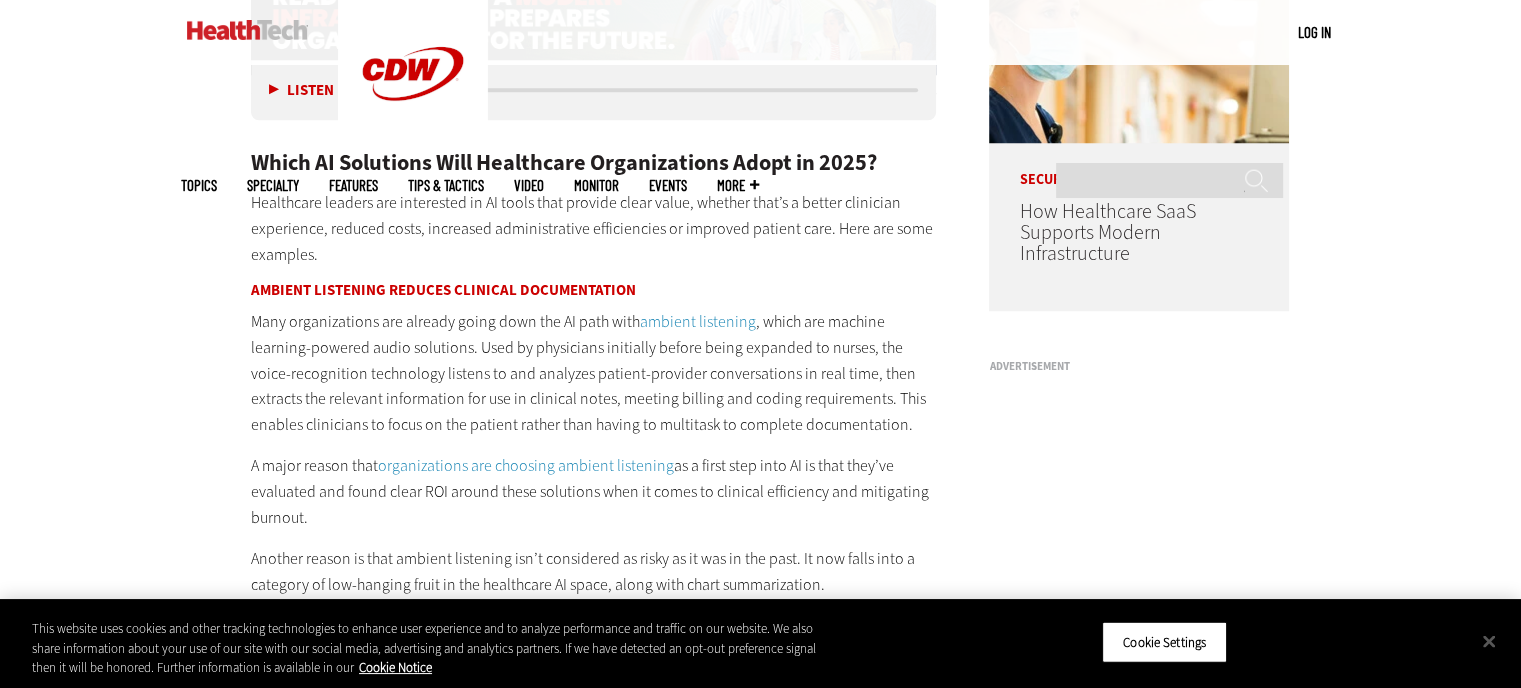 click on "Which AI Solutions Will Healthcare Organizations Adopt in 2025?
Healthcare leaders are interested in AI tools that provide clear value, whether that’s a better clinician experience, reduced costs, increased administrative efficiencies or improved patient care. Here are some examples.
Ambient Listening Reduces Clinical Documentation
Many organizations are already going down the AI path with  ambient listening , which are machine learning-powered audio solutions. Used by physicians initially before being expanded to nurses, the voice-recognition technology listens to and analyzes patient-provider conversations in real time, then extracts the relevant information for use in clinical notes, meeting billing and coding requirements. This enables clinicians to focus on the patient rather than having to multitask to complete documentation.
A major reason that  organizations are choosing ambient listening
Pushing for Increased Accuracy and Transparency in Generative AI
.
DIVE DEEPER:" at bounding box center (594, 1401) 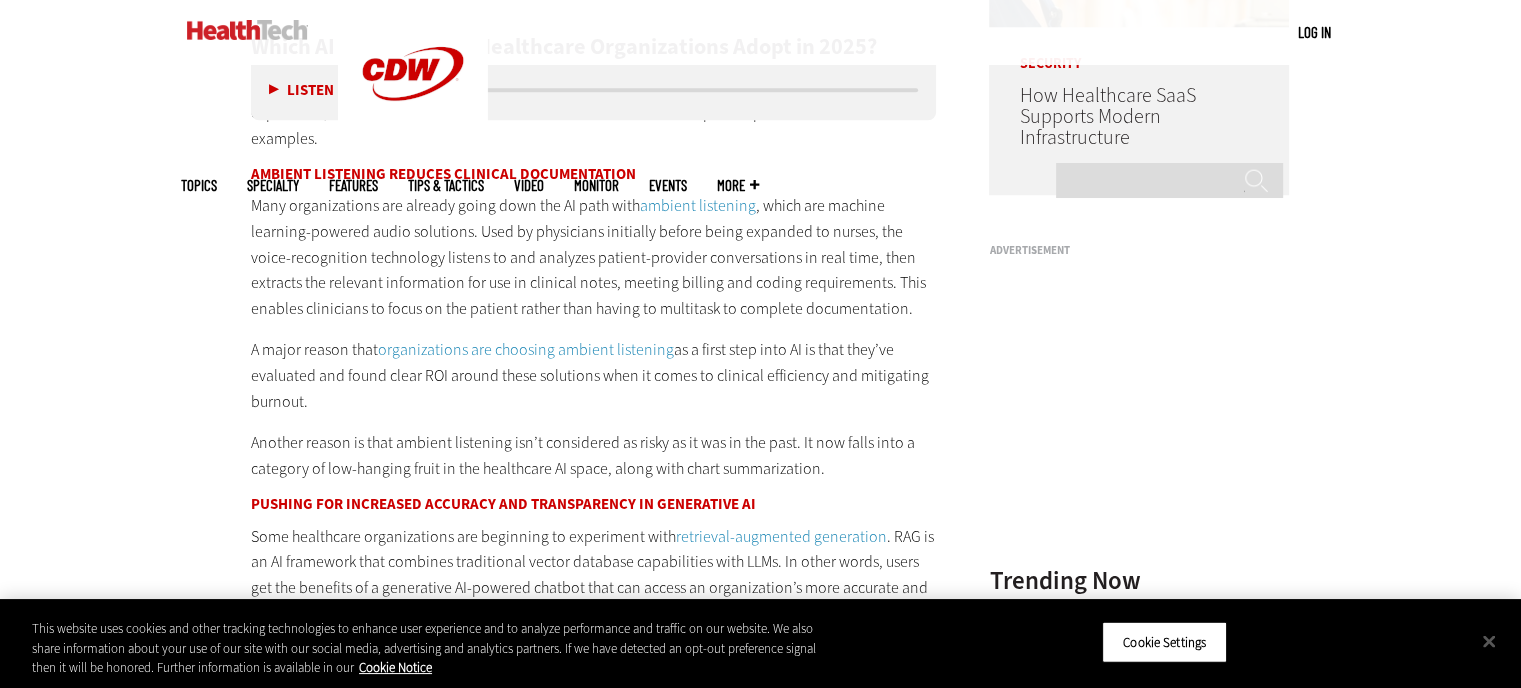 scroll, scrollTop: 1802, scrollLeft: 0, axis: vertical 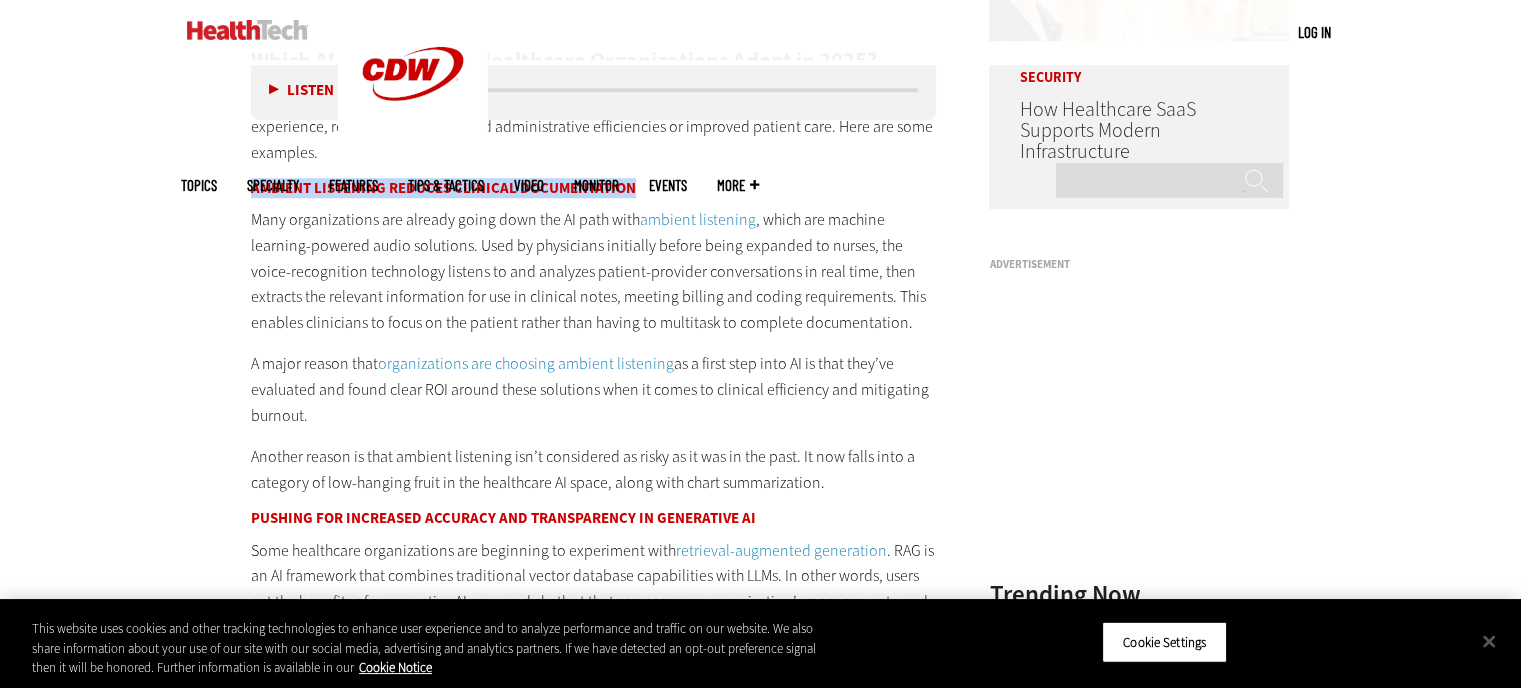 drag, startPoint x: 253, startPoint y: 183, endPoint x: 651, endPoint y: 179, distance: 398.0201 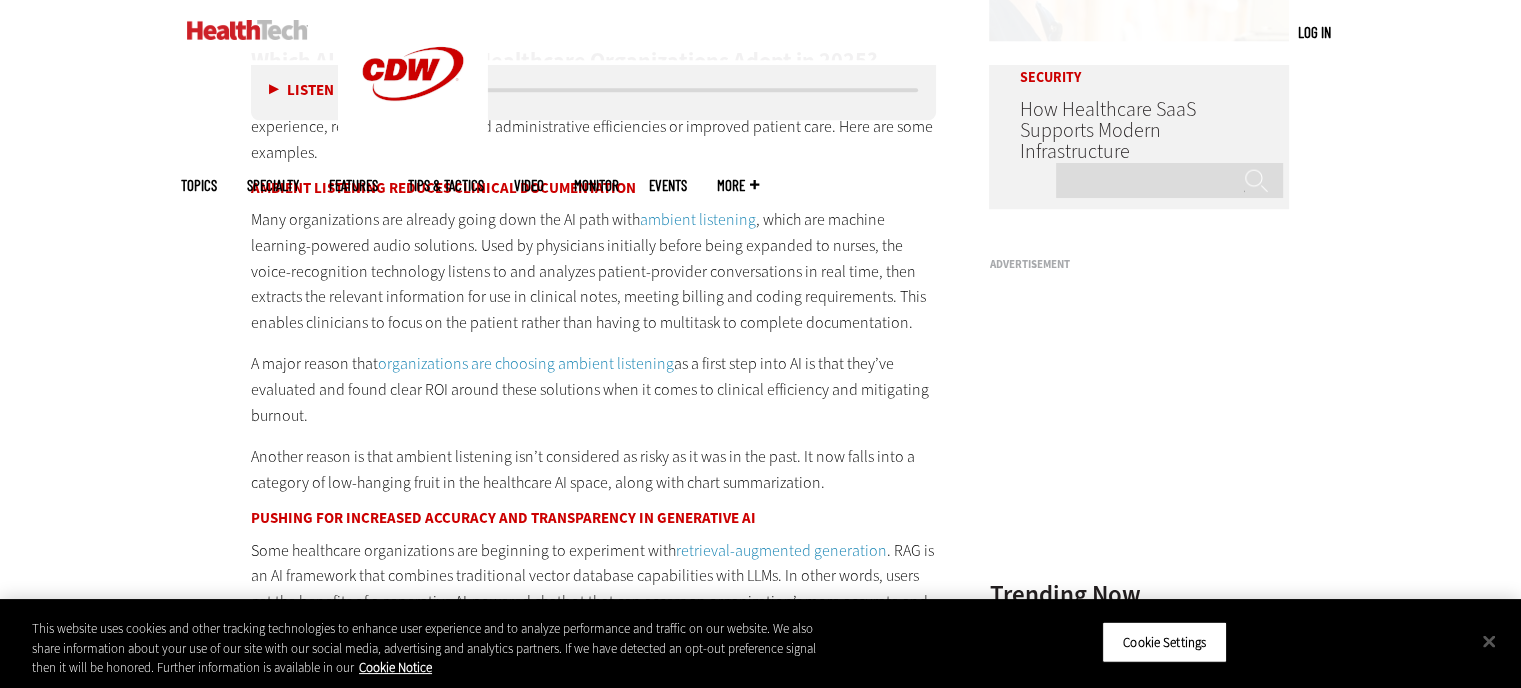 click on "Many organizations are already going down the AI path with  ambient listening , which are machine learning-powered audio solutions. Used by physicians initially before being expanded to nurses, the voice-recognition technology listens to and analyzes patient-provider conversations in real time, then extracts the relevant information for use in clinical notes, meeting billing and coding requirements. This enables clinicians to focus on the patient rather than having to multitask to complete documentation." at bounding box center [594, 271] 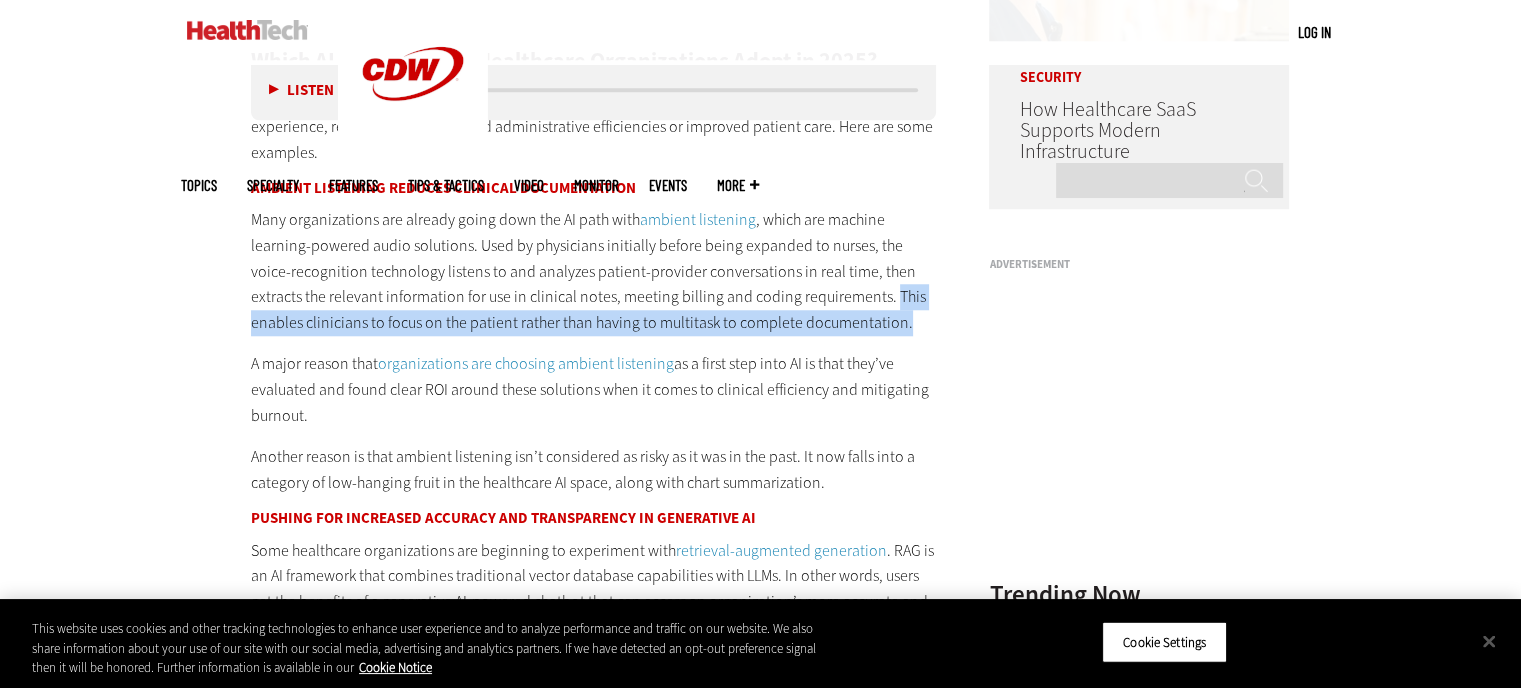 drag, startPoint x: 832, startPoint y: 294, endPoint x: 848, endPoint y: 312, distance: 24.083189 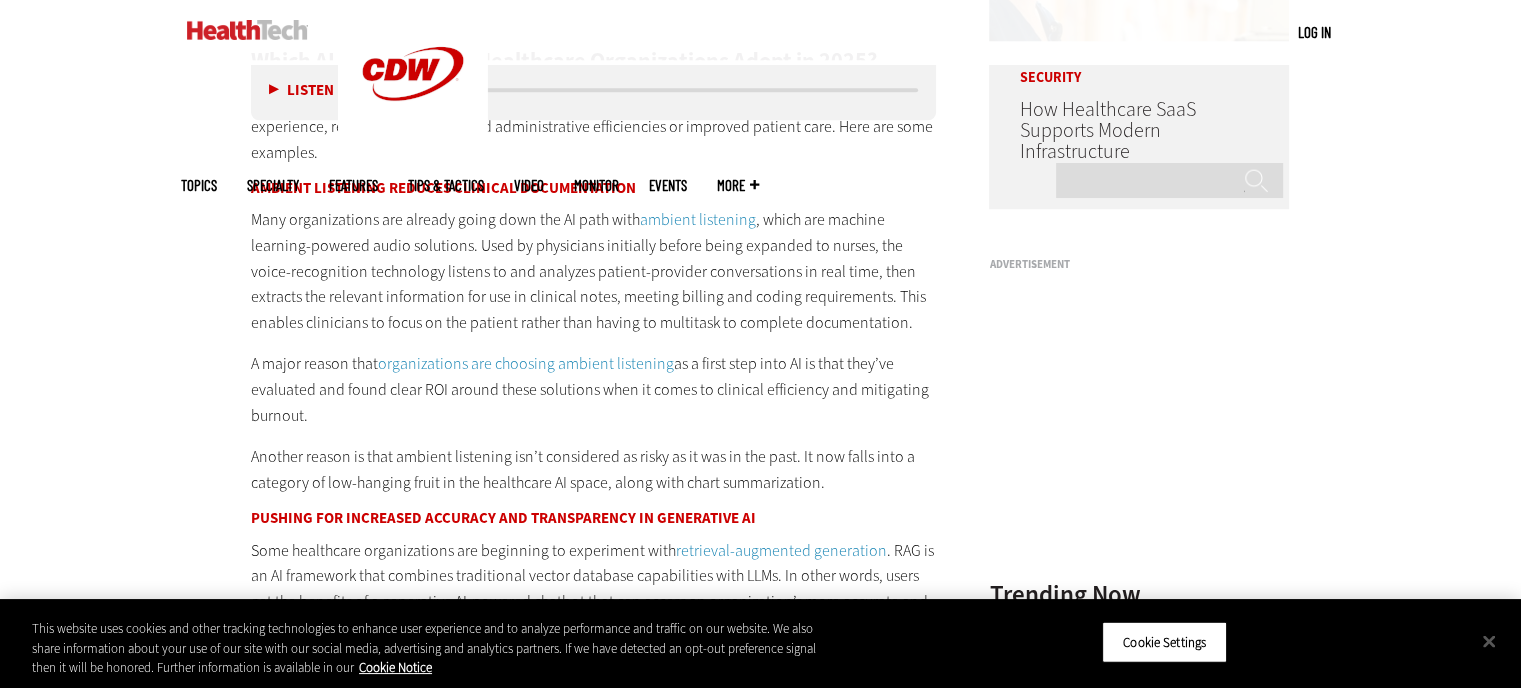 click on "Many organizations are already going down the AI path with  ambient listening , which are machine learning-powered audio solutions. Used by physicians initially before being expanded to nurses, the voice-recognition technology listens to and analyzes patient-provider conversations in real time, then extracts the relevant information for use in clinical notes, meeting billing and coding requirements. This enables clinicians to focus on the patient rather than having to multitask to complete documentation." at bounding box center [594, 271] 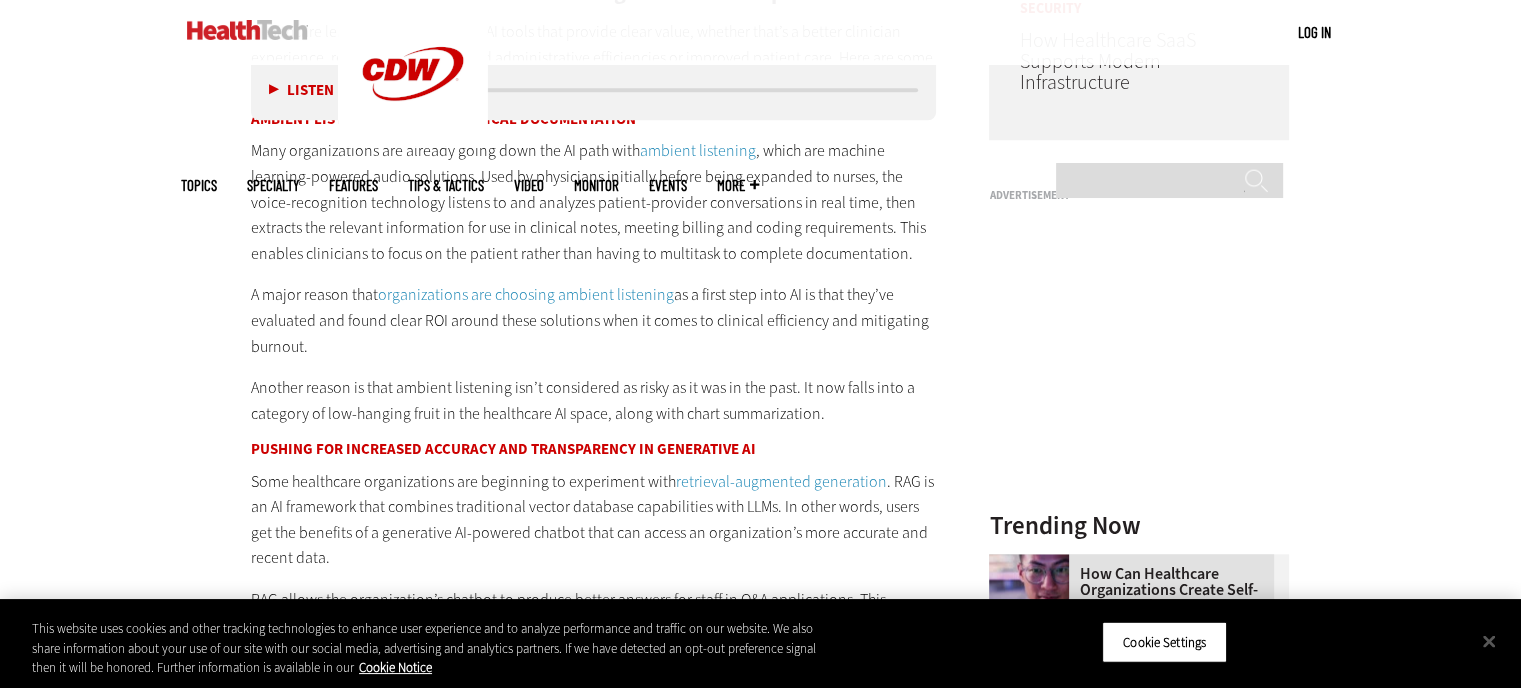 scroll, scrollTop: 1902, scrollLeft: 0, axis: vertical 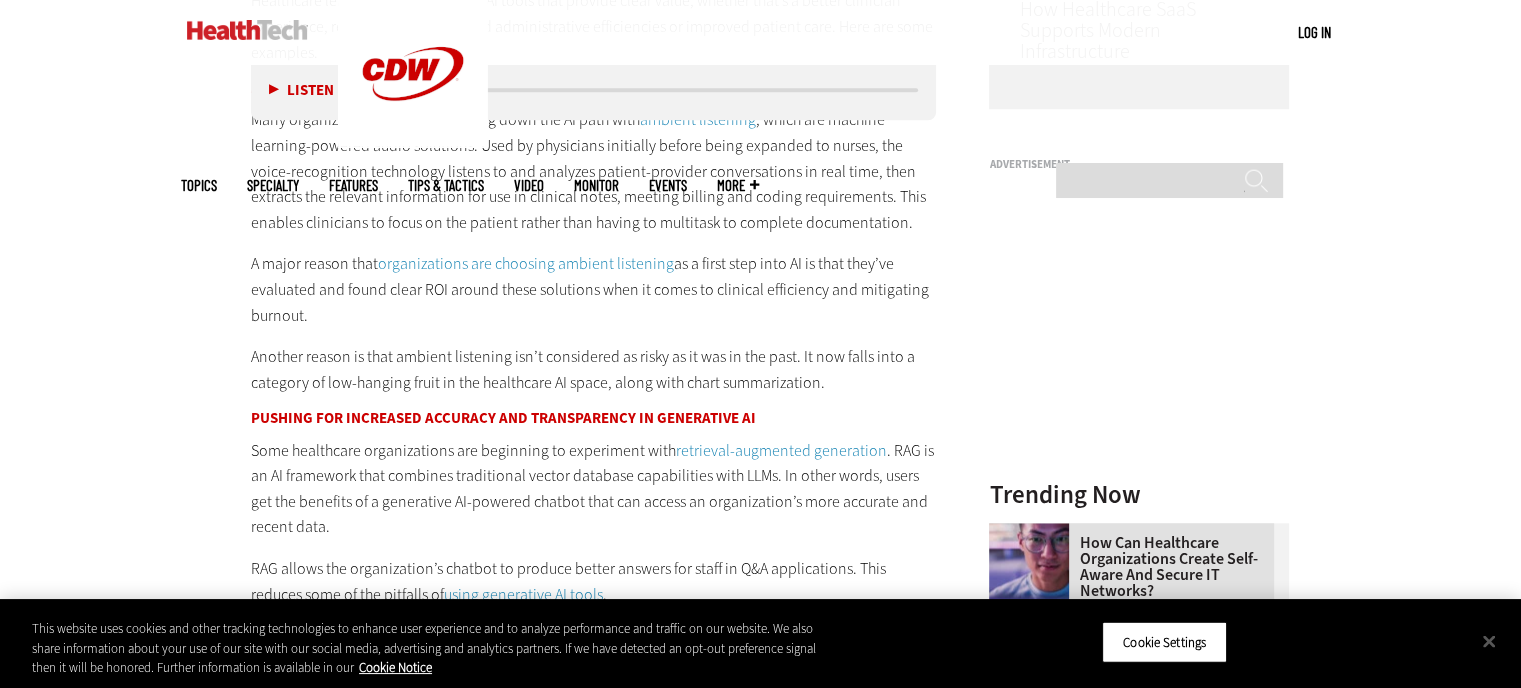 drag, startPoint x: 712, startPoint y: 288, endPoint x: 408, endPoint y: 324, distance: 306.12415 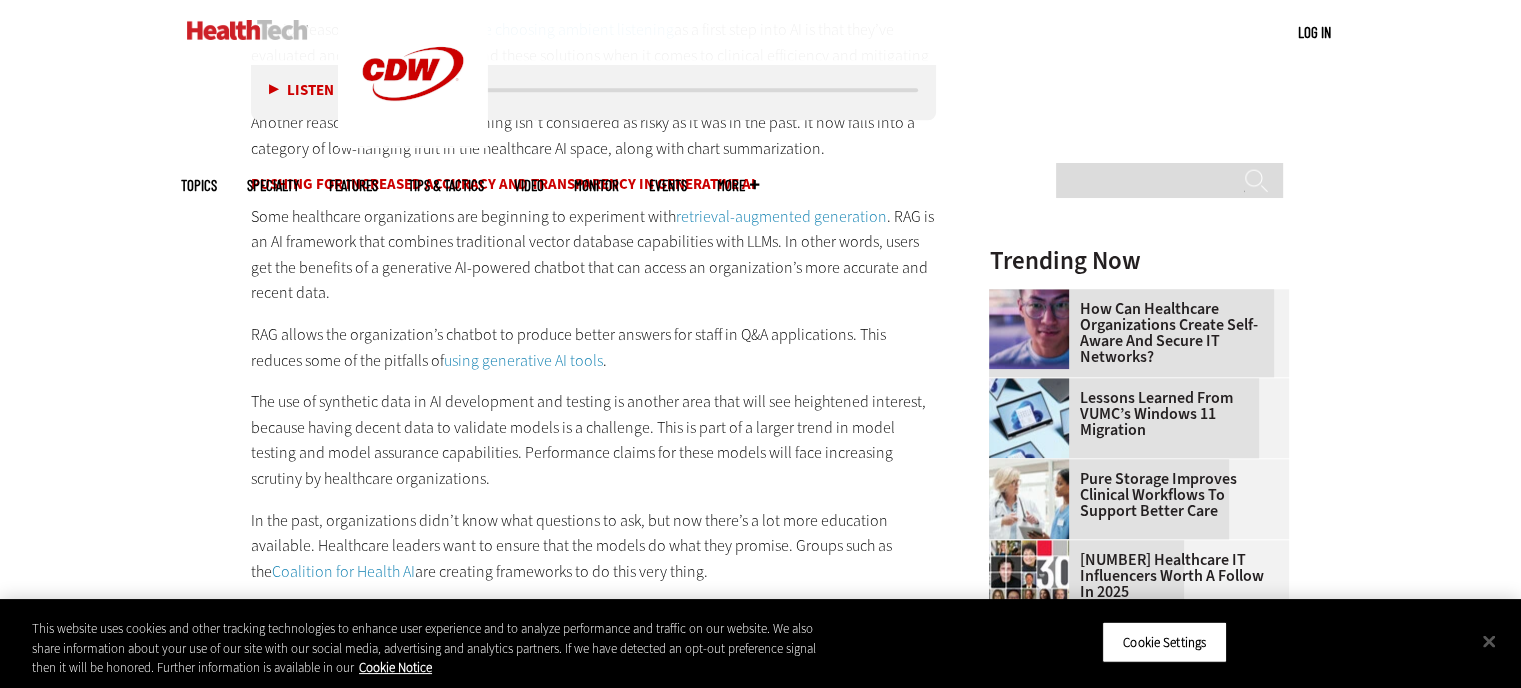scroll, scrollTop: 2102, scrollLeft: 0, axis: vertical 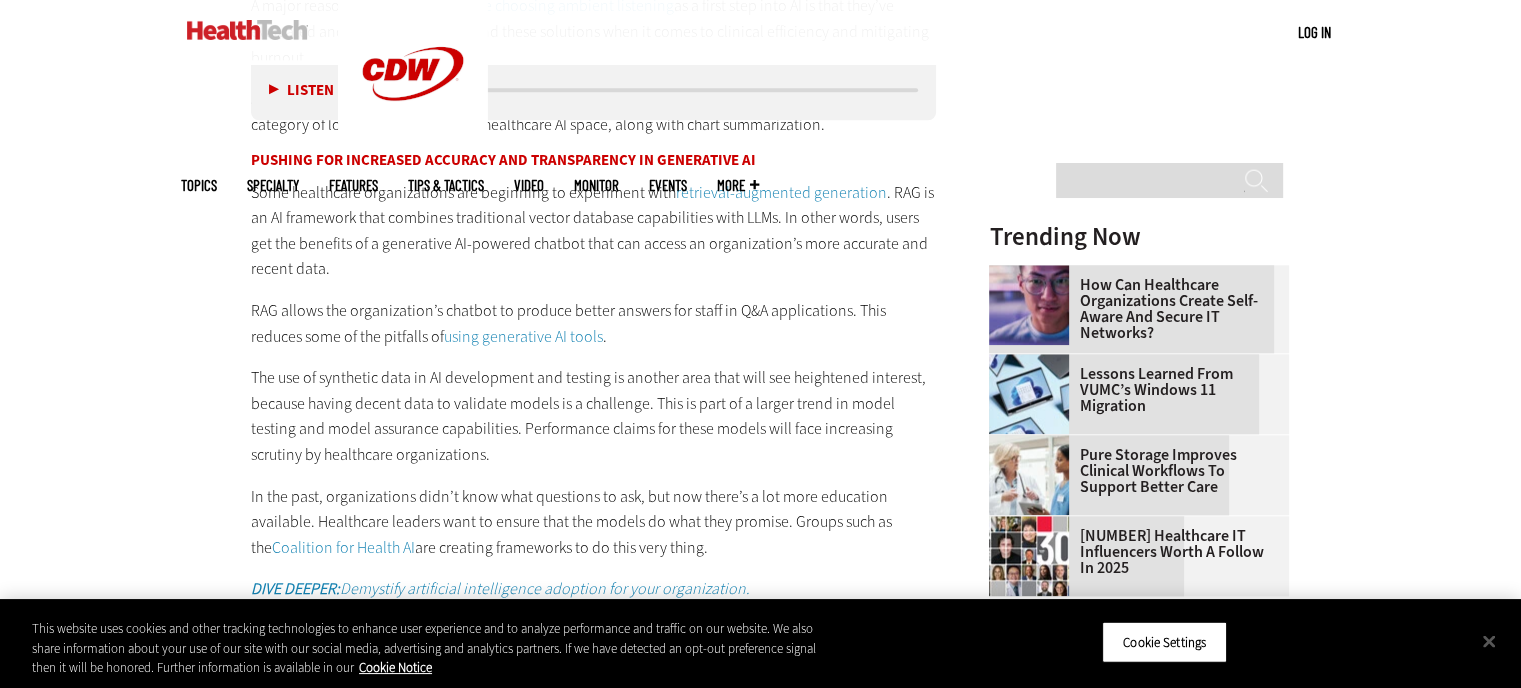 drag, startPoint x: 251, startPoint y: 157, endPoint x: 756, endPoint y: 151, distance: 505.03564 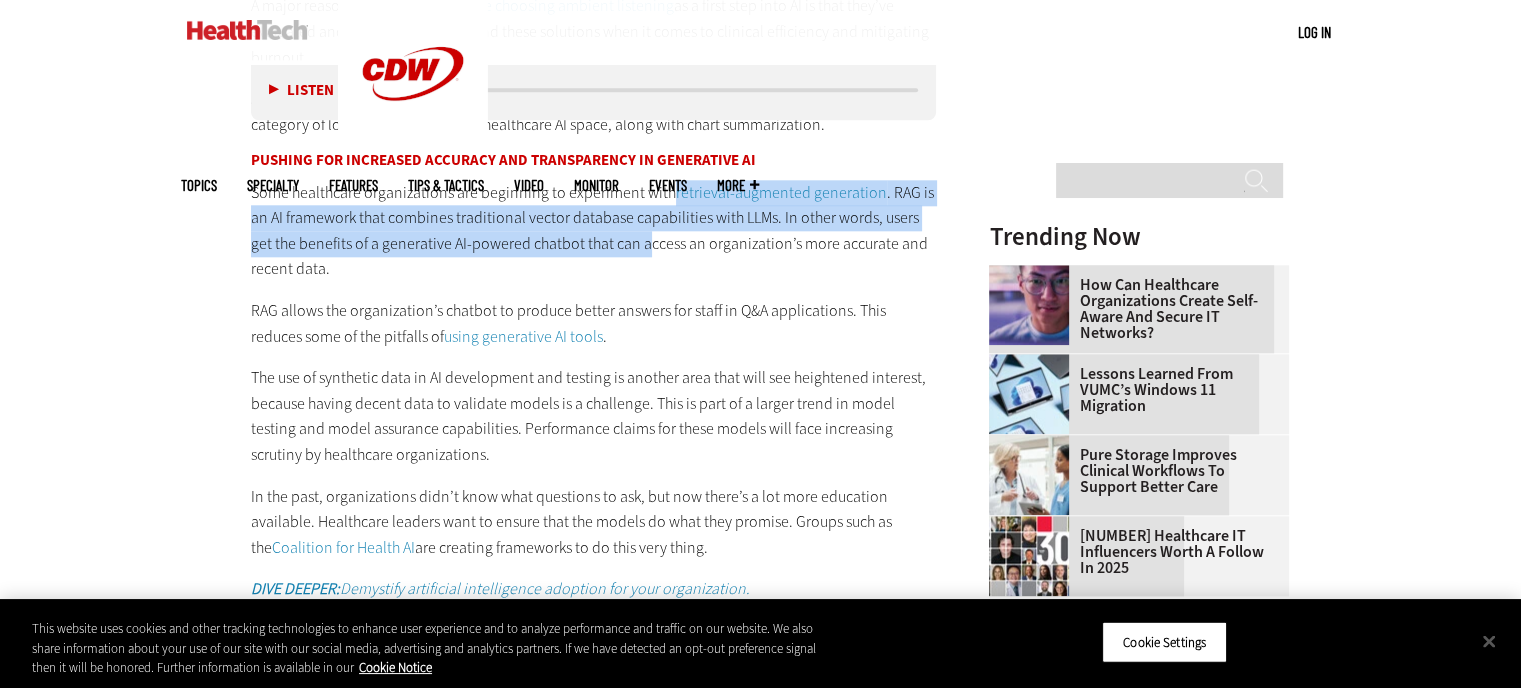 drag, startPoint x: 666, startPoint y: 190, endPoint x: 625, endPoint y: 231, distance: 57.982758 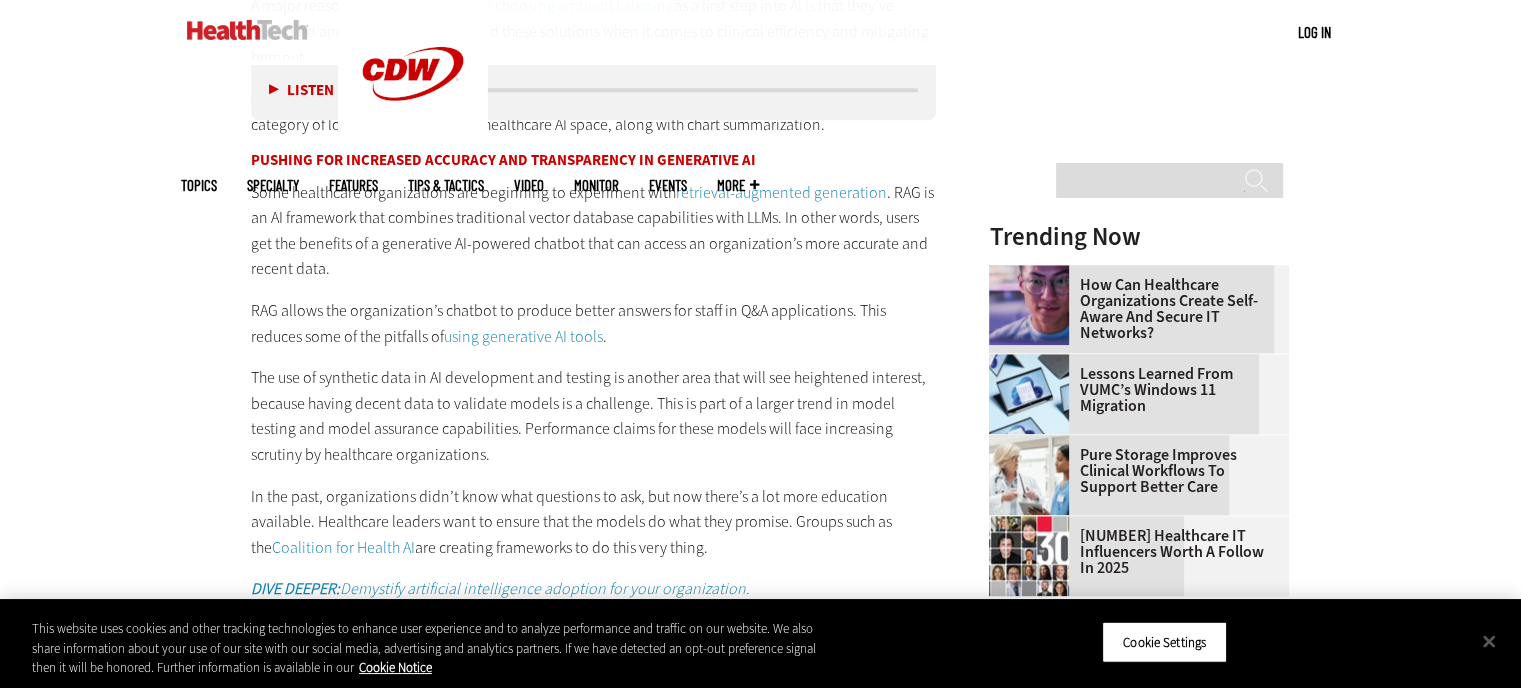 click on "Some healthcare organizations are beginning to experiment with  retrieval-augmented generation . RAG is an AI framework that combines traditional vector database capabilities with LLMs. In other words, users get the benefits of a generative AI-powered chatbot that can access an organization’s more accurate and recent data." at bounding box center (594, 231) 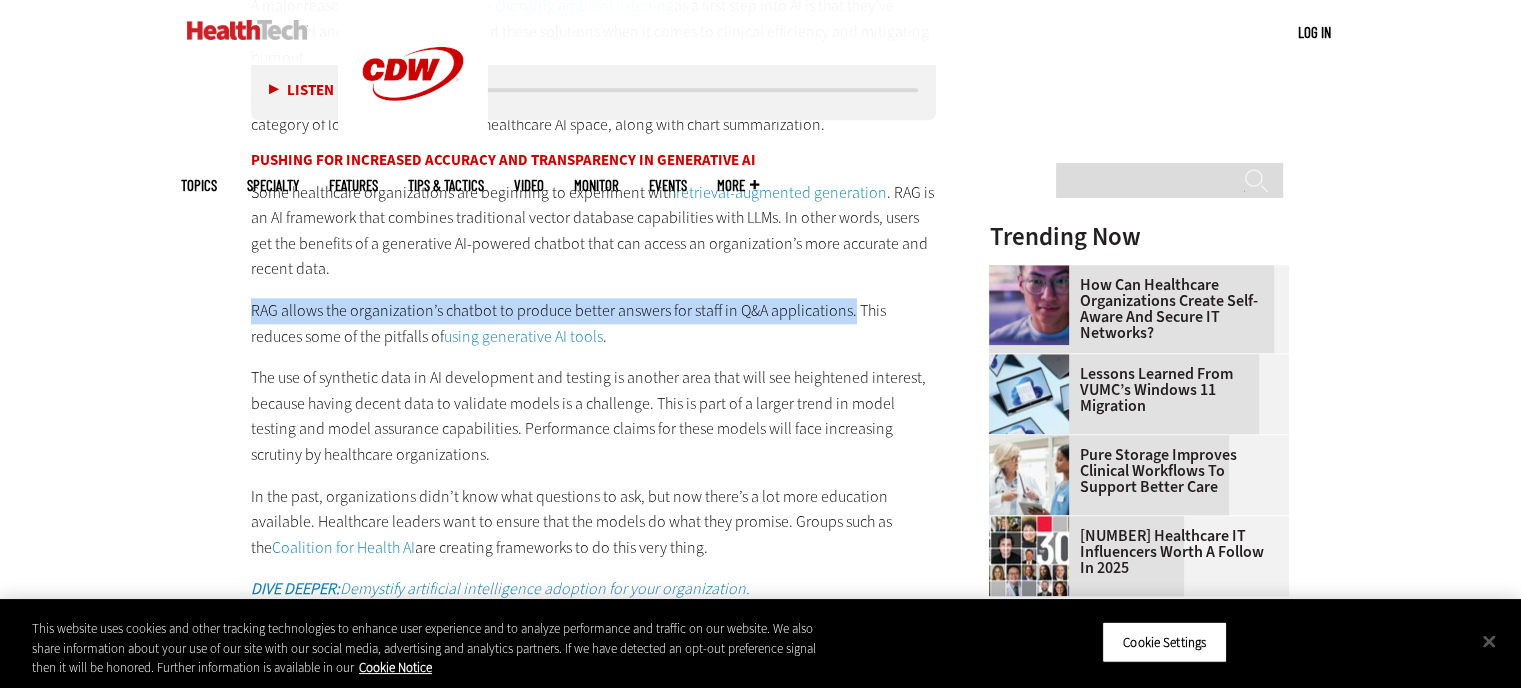 drag, startPoint x: 251, startPoint y: 307, endPoint x: 848, endPoint y: 316, distance: 597.0678 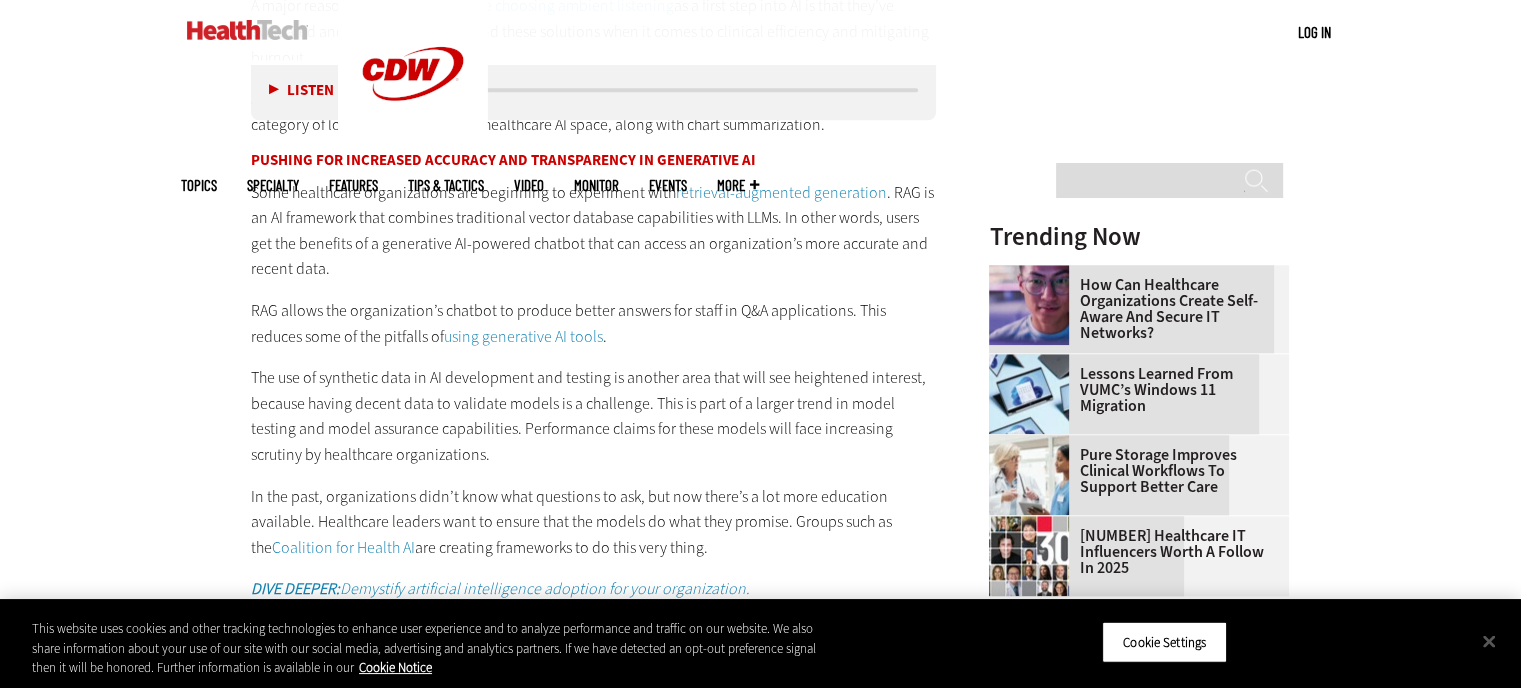 click on "Which AI Solutions Will Healthcare Organizations Adopt in 2025?
Healthcare leaders are interested in AI tools that provide clear value, whether that’s a better clinician experience, reduced costs, increased administrative efficiencies or improved patient care. Here are some examples.
Ambient Listening Reduces Clinical Documentation
Many organizations are already going down the AI path with  ambient listening , which are machine learning-powered audio solutions. Used by physicians initially before being expanded to nurses, the voice-recognition technology listens to and analyzes patient-provider conversations in real time, then extracts the relevant information for use in clinical notes, meeting billing and coding requirements. This enables clinicians to focus on the patient rather than having to multitask to complete documentation.
A major reason that  organizations are choosing ambient listening
Pushing for Increased Accuracy and Transparency in Generative AI
.
DIVE DEEPER:" at bounding box center [594, 941] 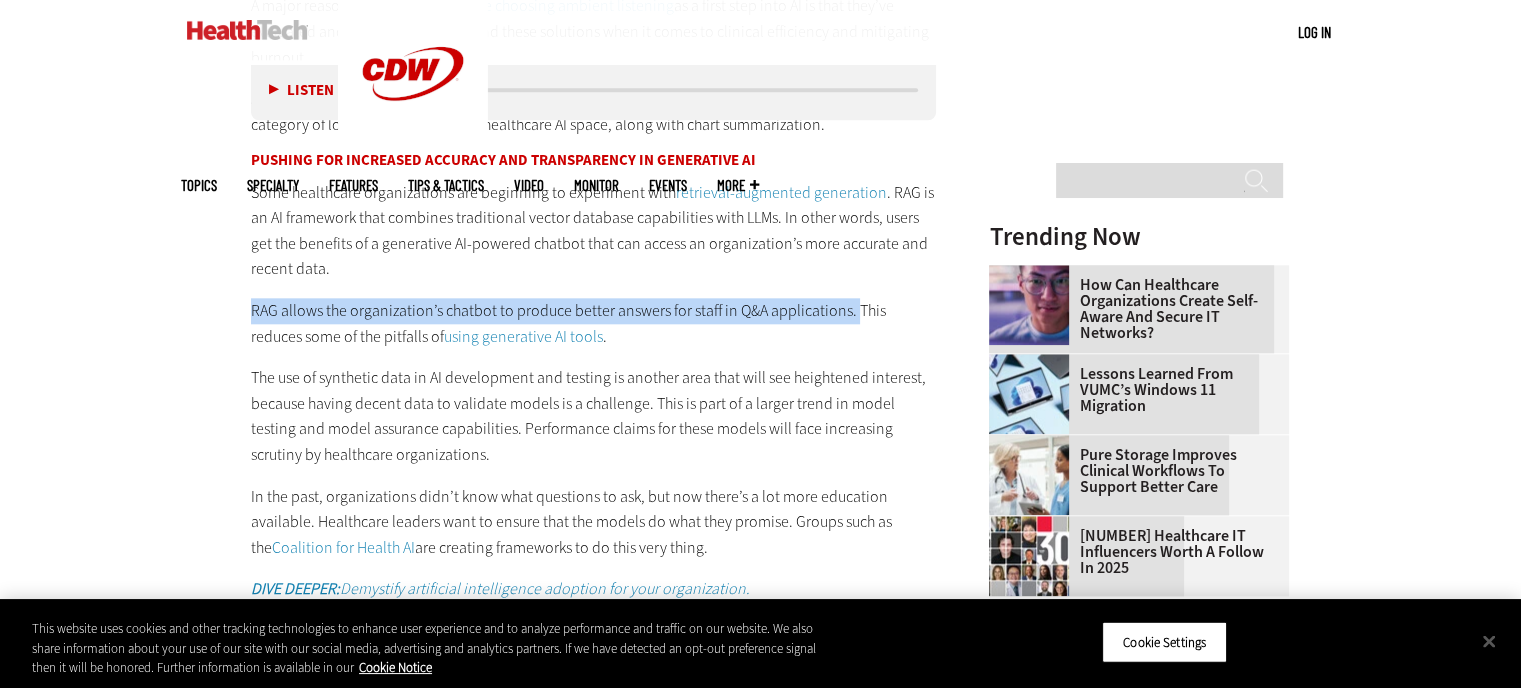 drag, startPoint x: 252, startPoint y: 305, endPoint x: 850, endPoint y: 302, distance: 598.0075 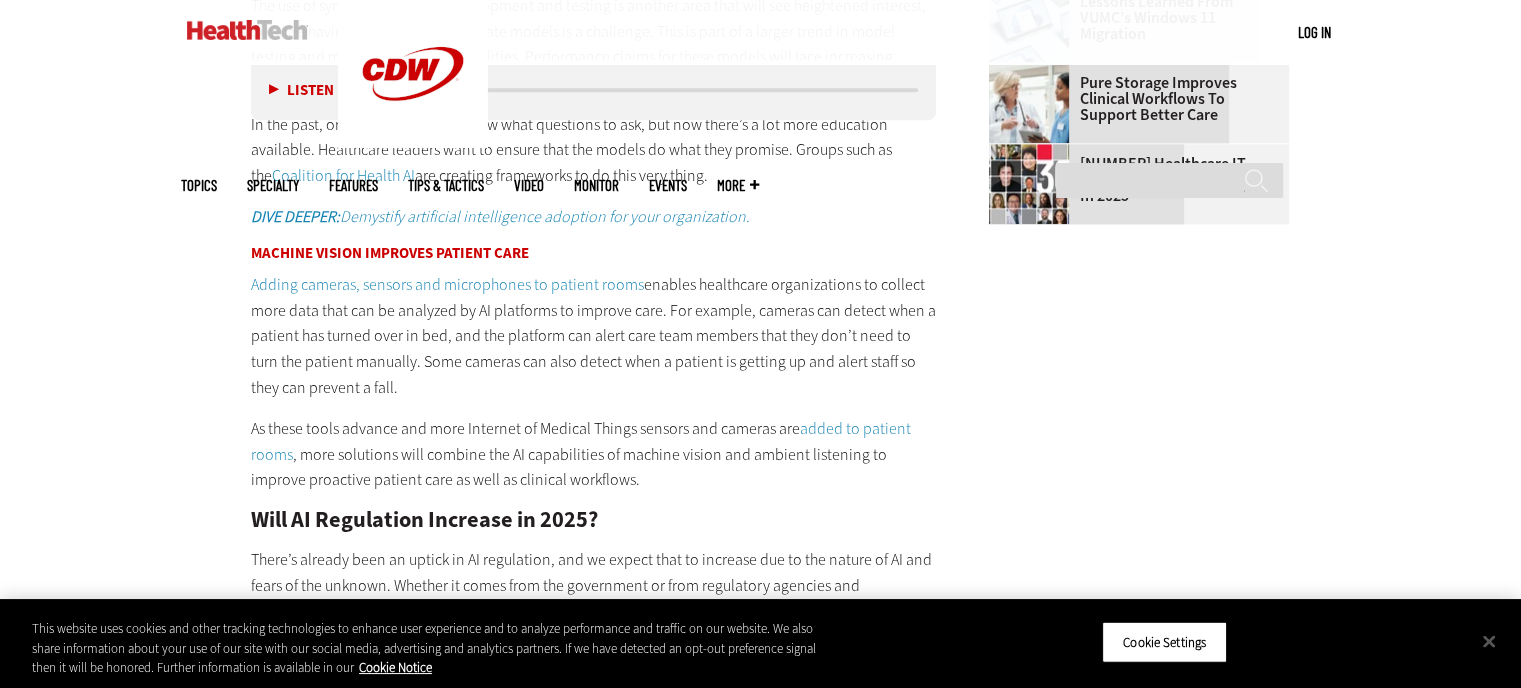 scroll, scrollTop: 2560, scrollLeft: 0, axis: vertical 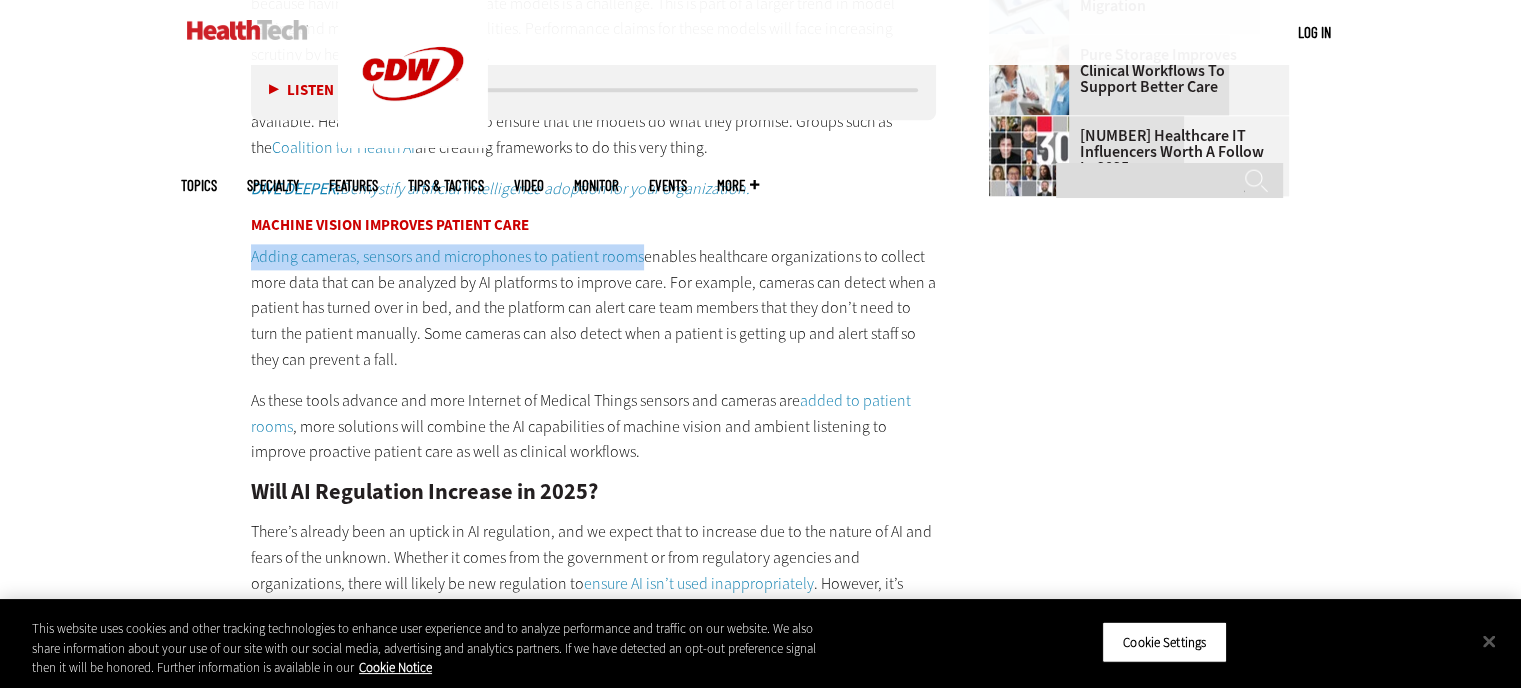 drag, startPoint x: 246, startPoint y: 251, endPoint x: 636, endPoint y: 257, distance: 390.04614 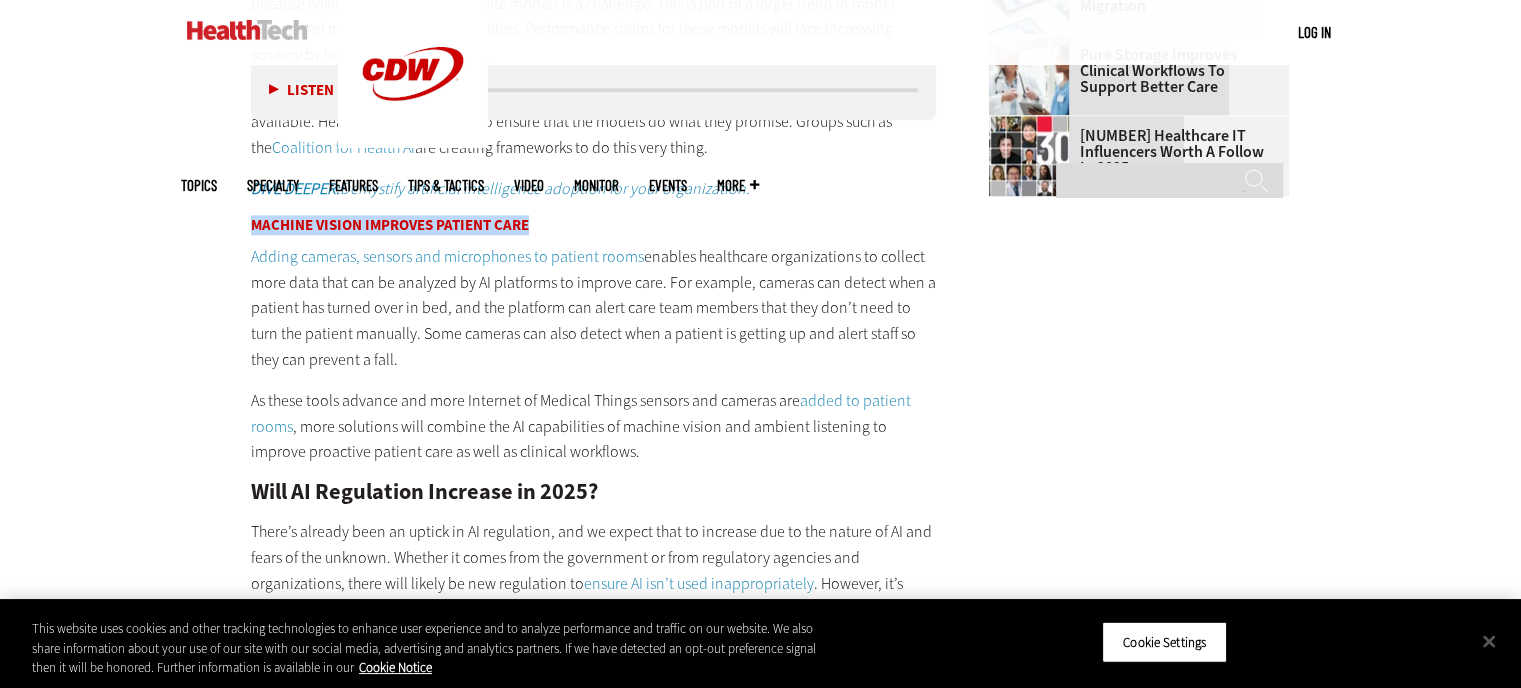 drag, startPoint x: 525, startPoint y: 224, endPoint x: 223, endPoint y: 223, distance: 302.00165 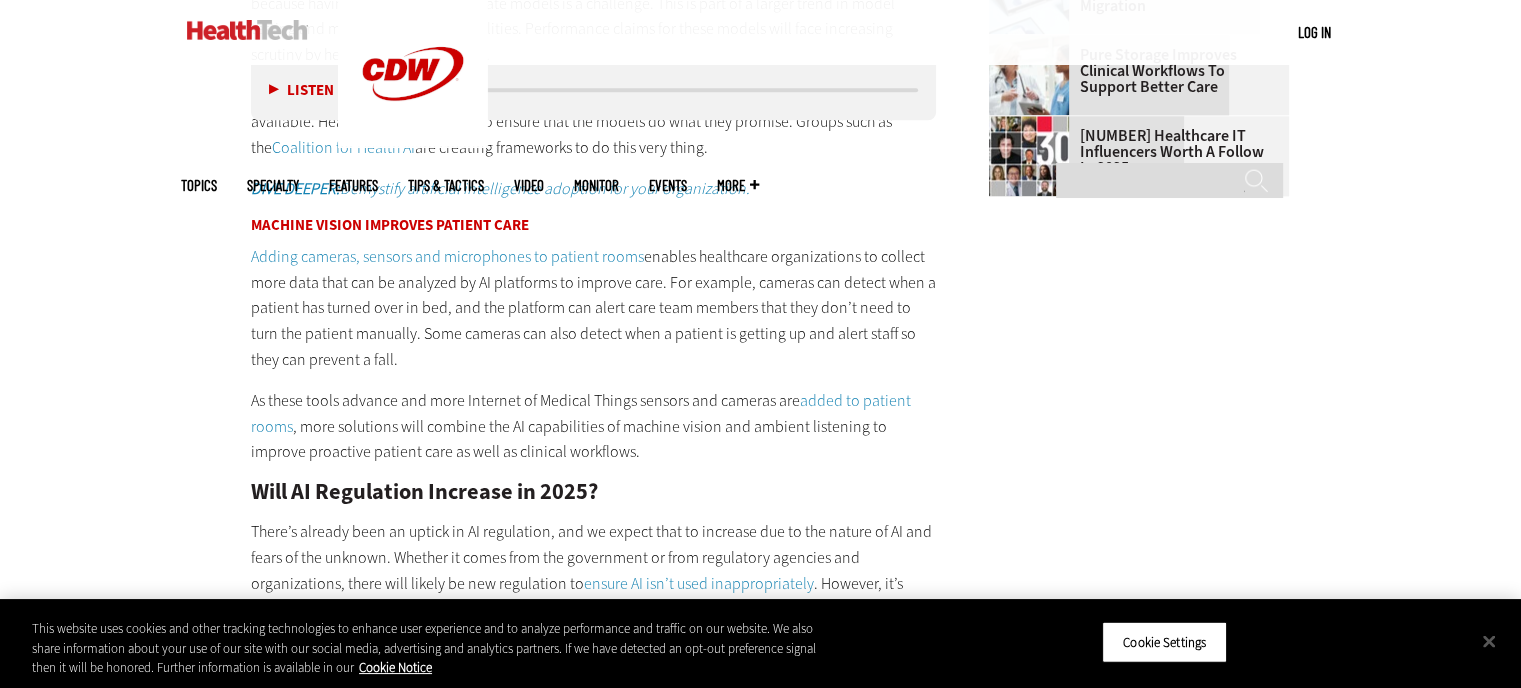 click on "Adding cameras, sensors and microphones to patient rooms  enables healthcare organizations to collect more data that can be analyzed by AI platforms to improve care. For example, cameras can detect when a patient has turned over in bed, and the platform can alert care team members that they don’t need to turn the patient manually. Some cameras can also detect when a patient is getting up and alert staff so they can prevent a fall." at bounding box center (594, 308) 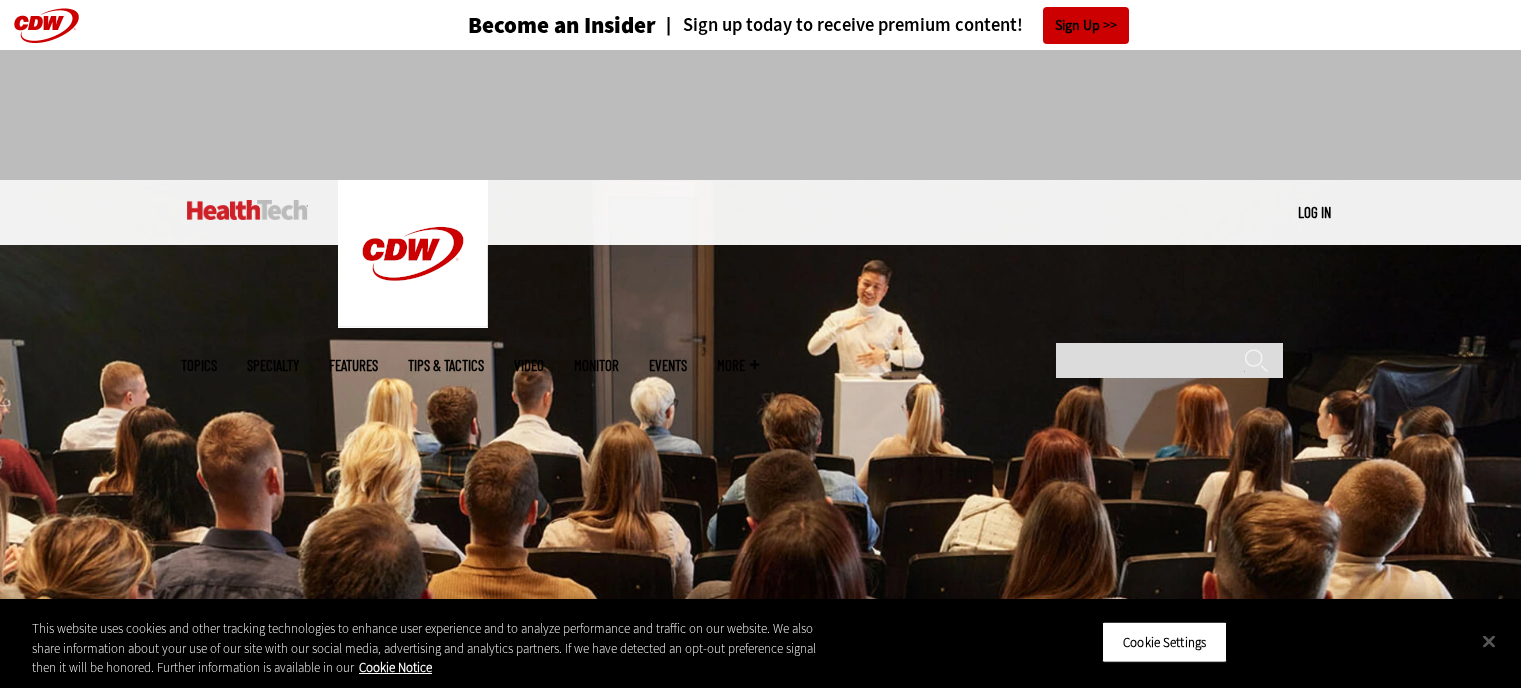 scroll, scrollTop: 0, scrollLeft: 0, axis: both 